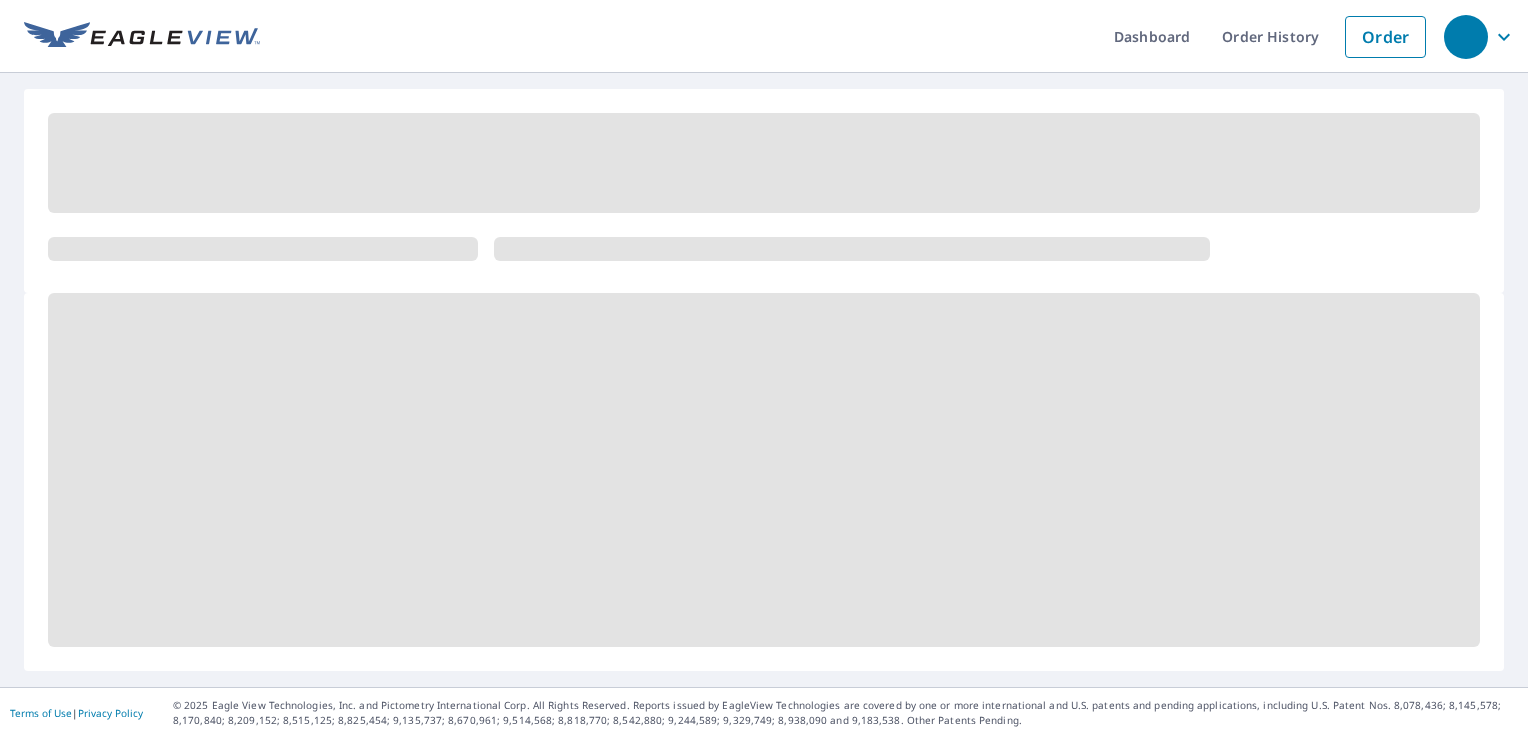 scroll, scrollTop: 0, scrollLeft: 0, axis: both 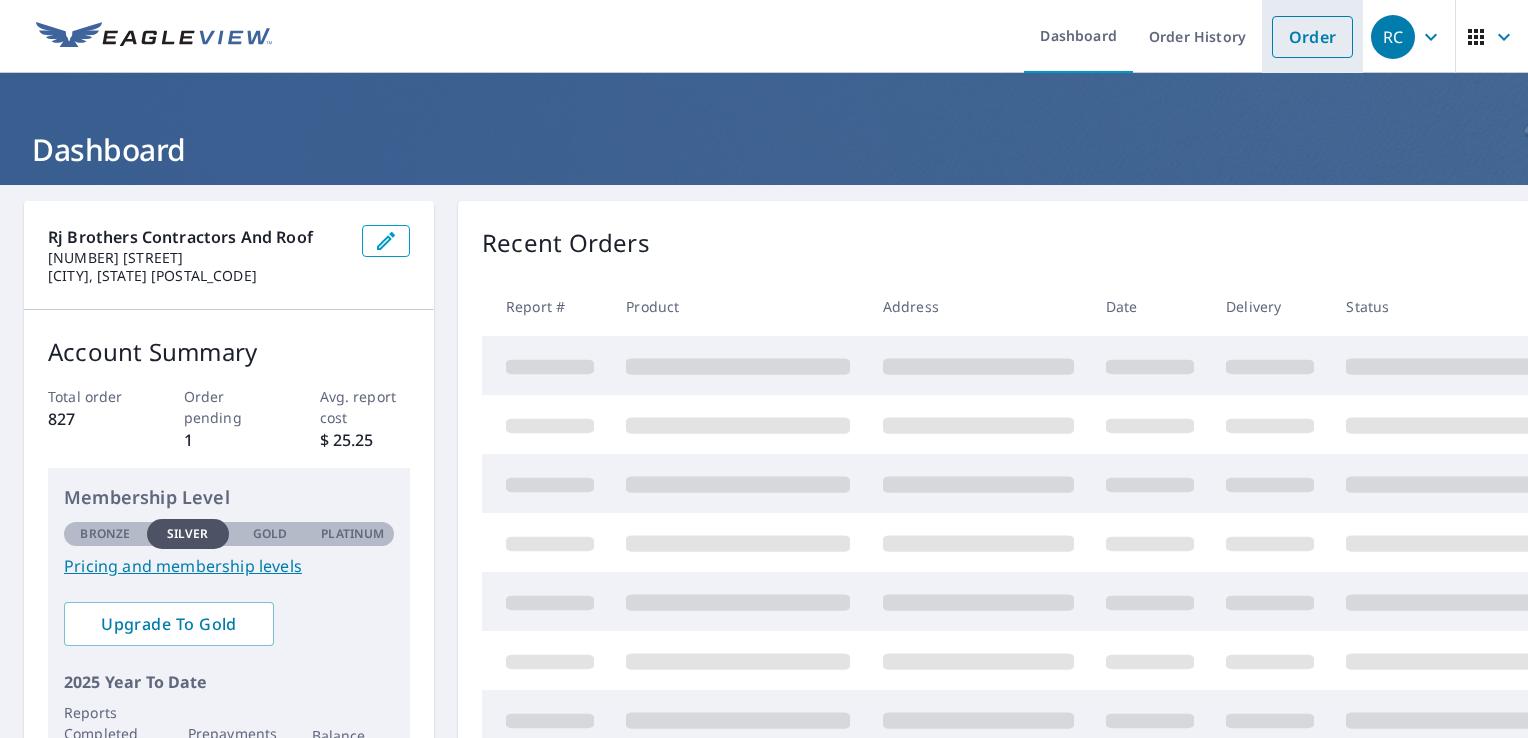 click on "Order" at bounding box center (1312, 37) 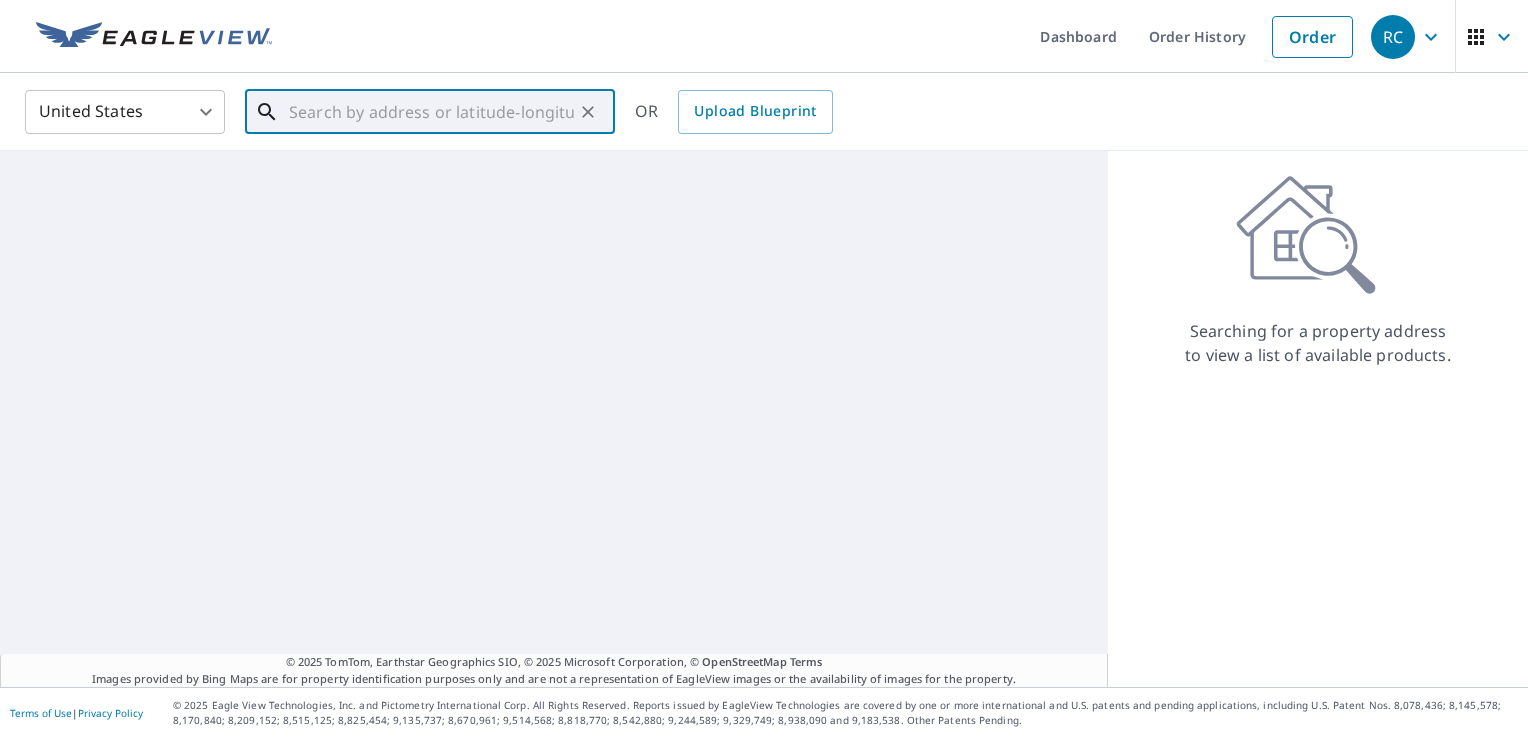 click at bounding box center [431, 112] 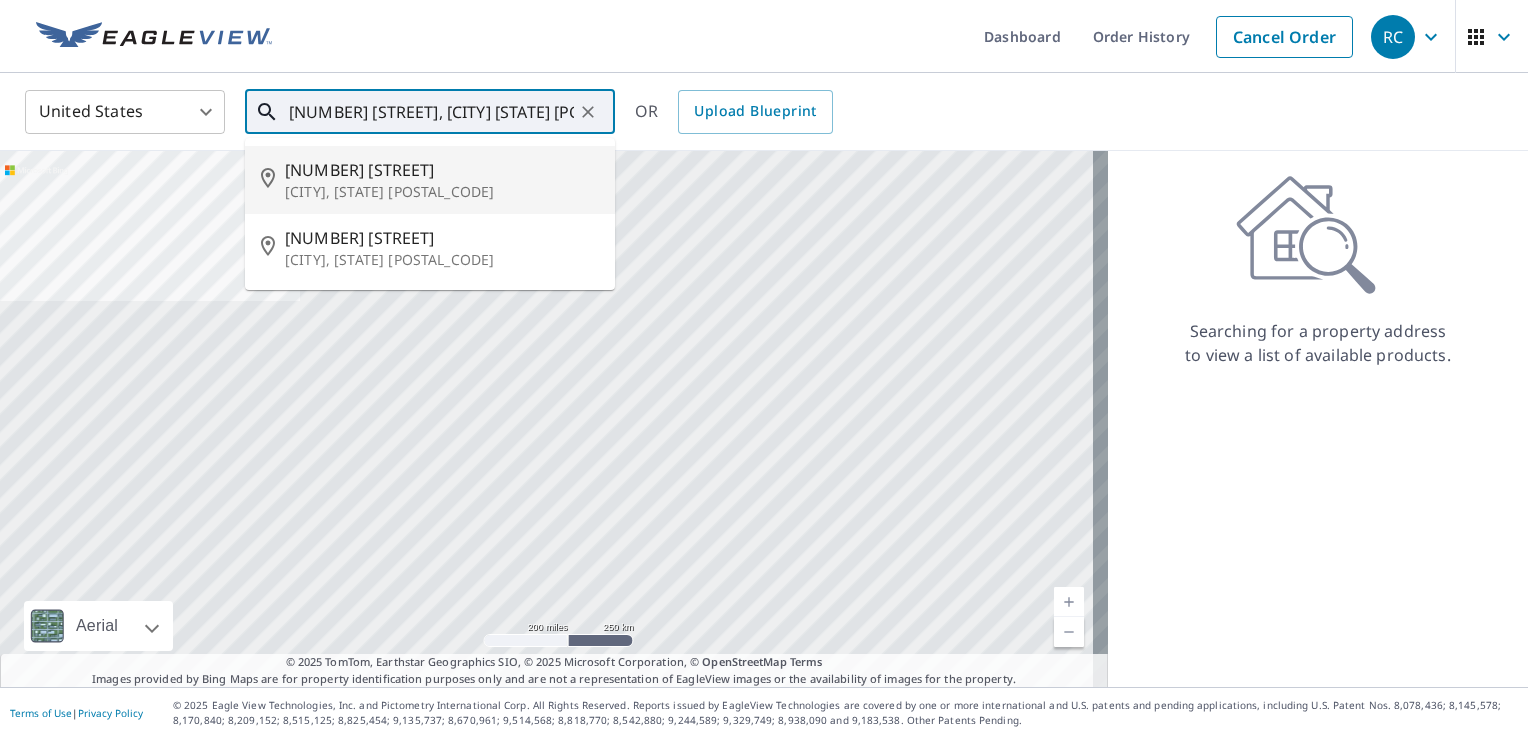 click on "[CITY], [STATE] [POSTAL_CODE]" at bounding box center [442, 192] 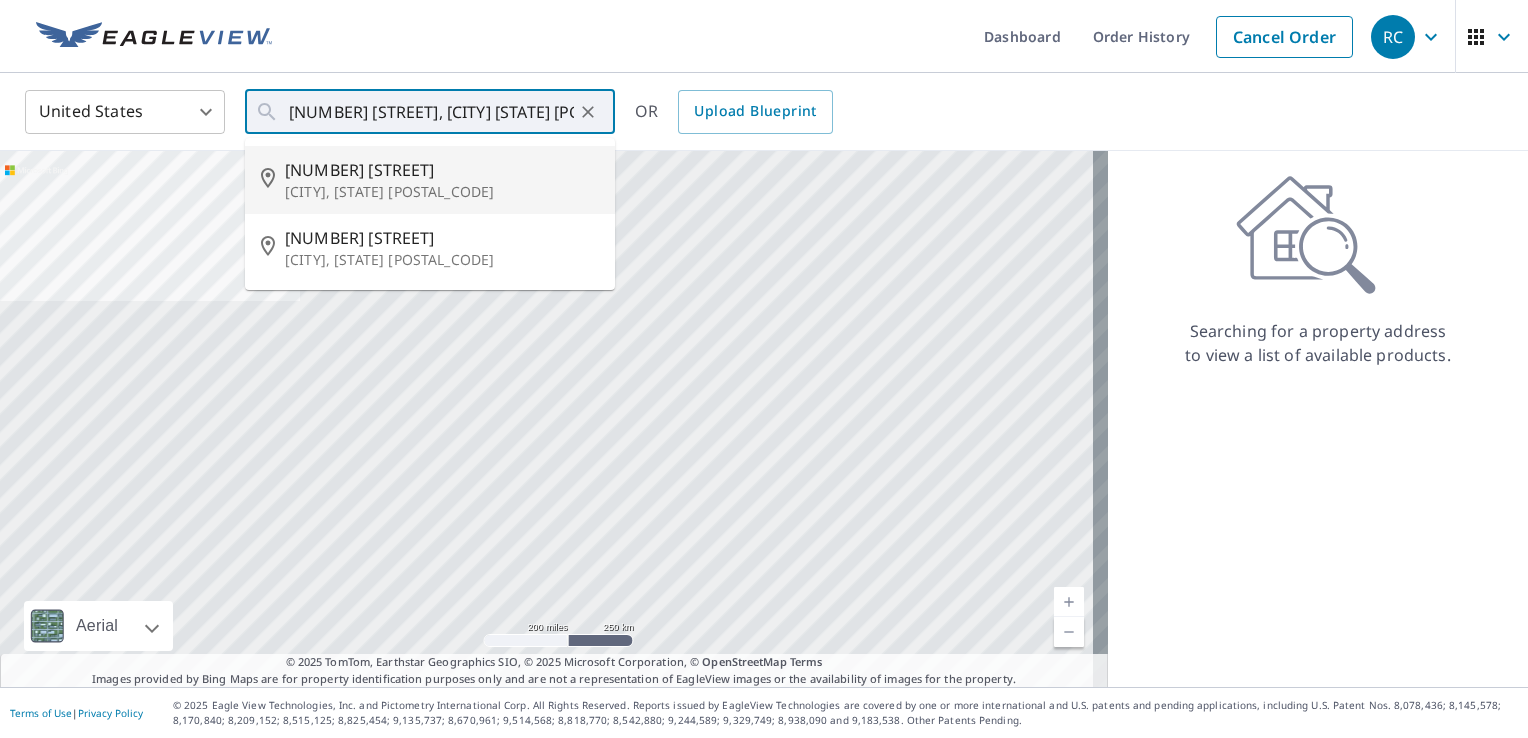 type on "[NUMBER] [STREET] [CITY], [STATE] [POSTAL_CODE]" 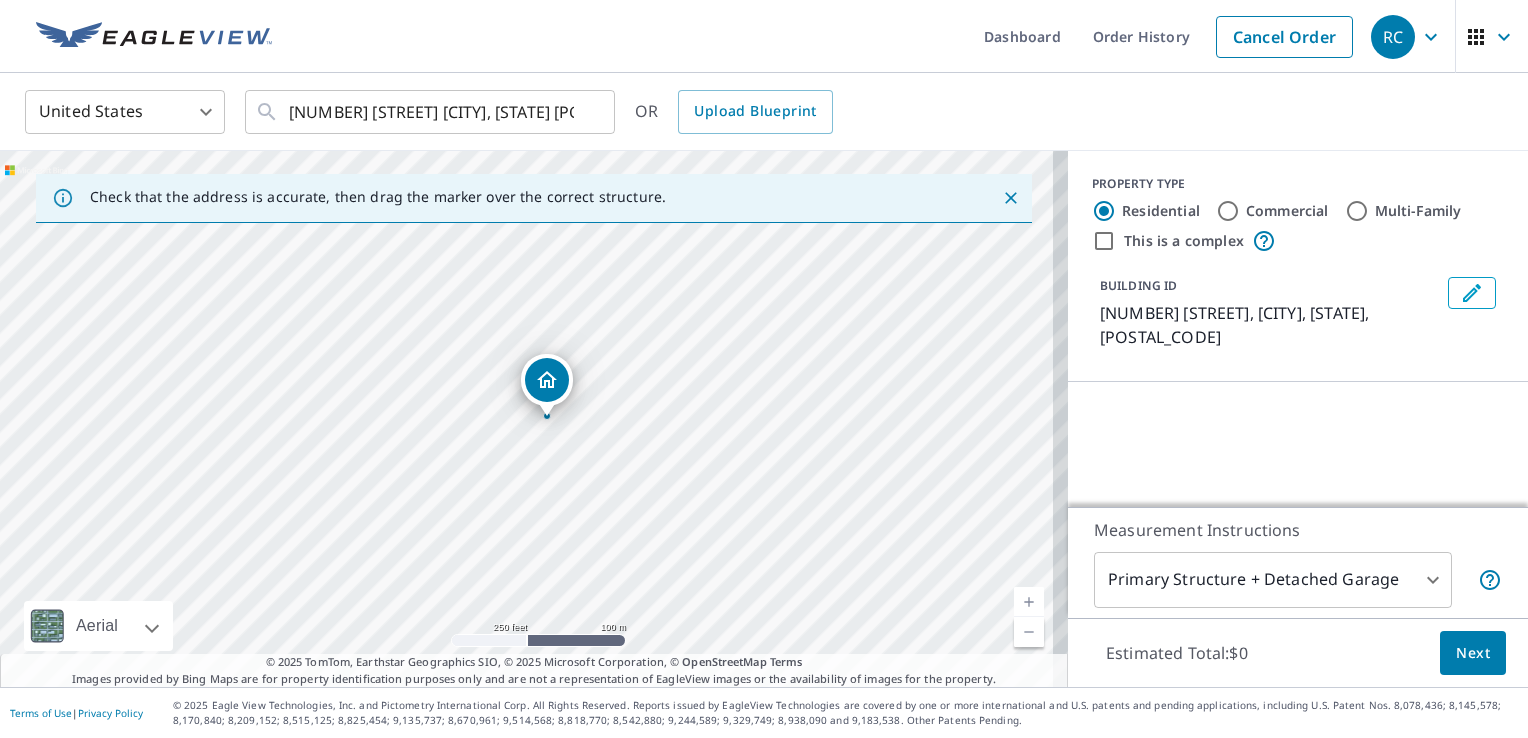 click at bounding box center [1029, 602] 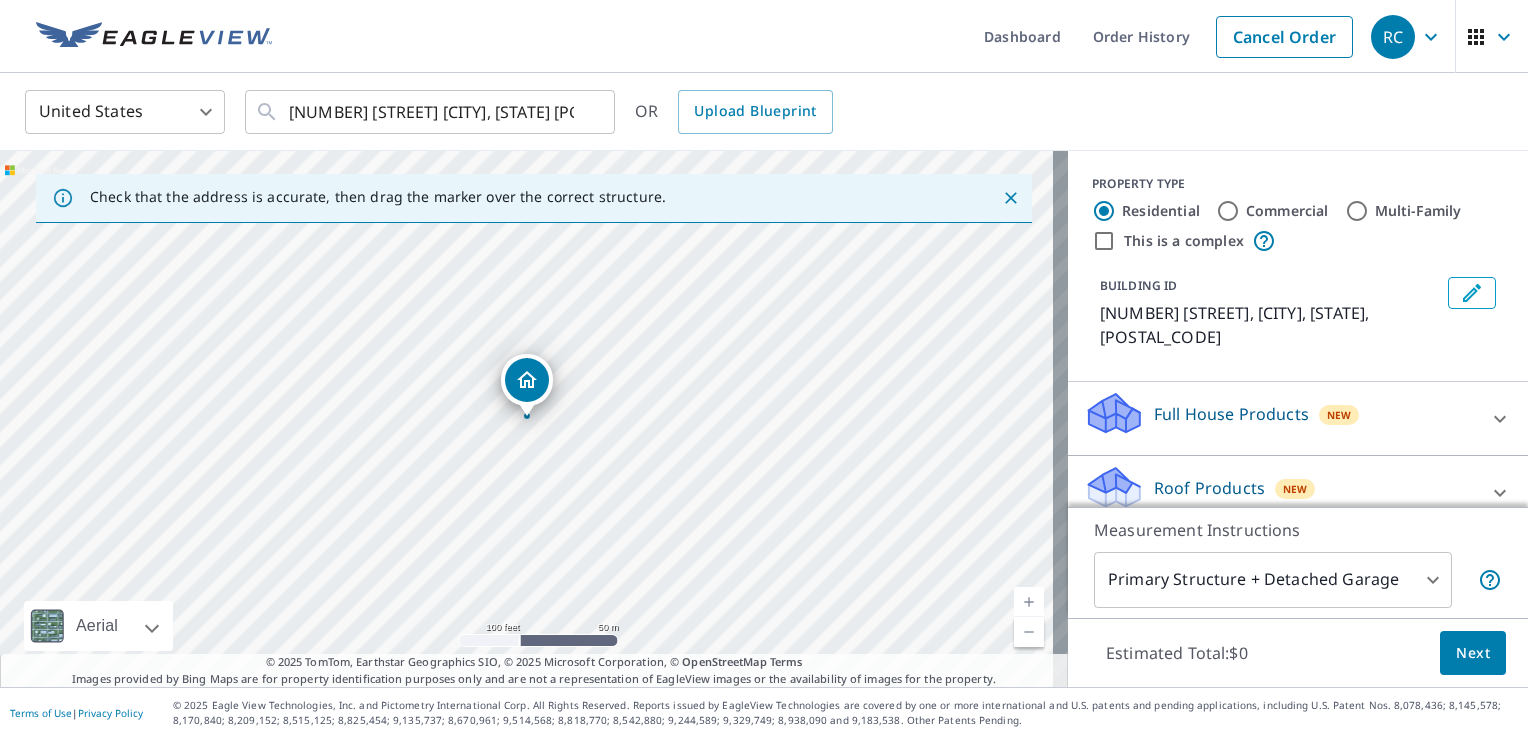 click at bounding box center [1029, 602] 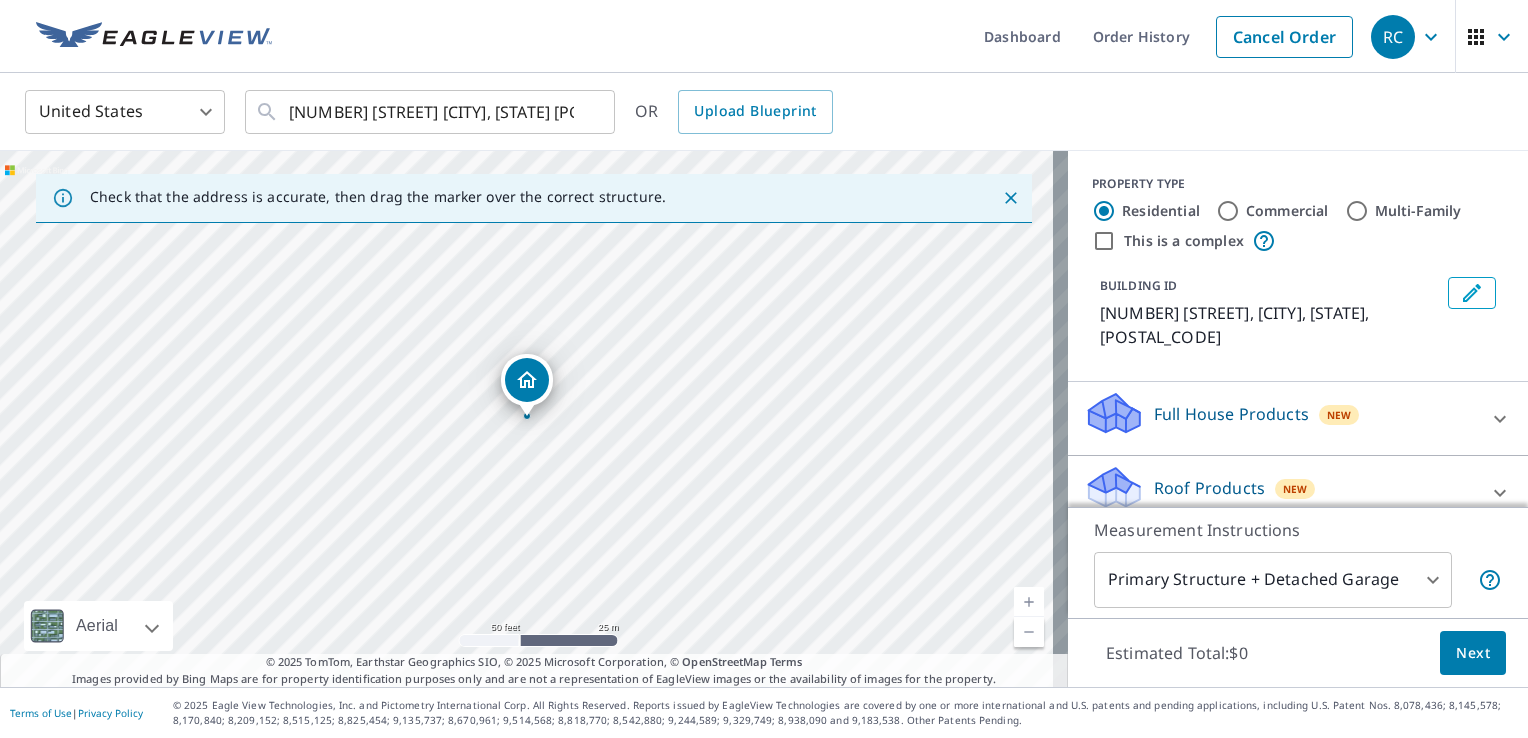 click at bounding box center [1029, 602] 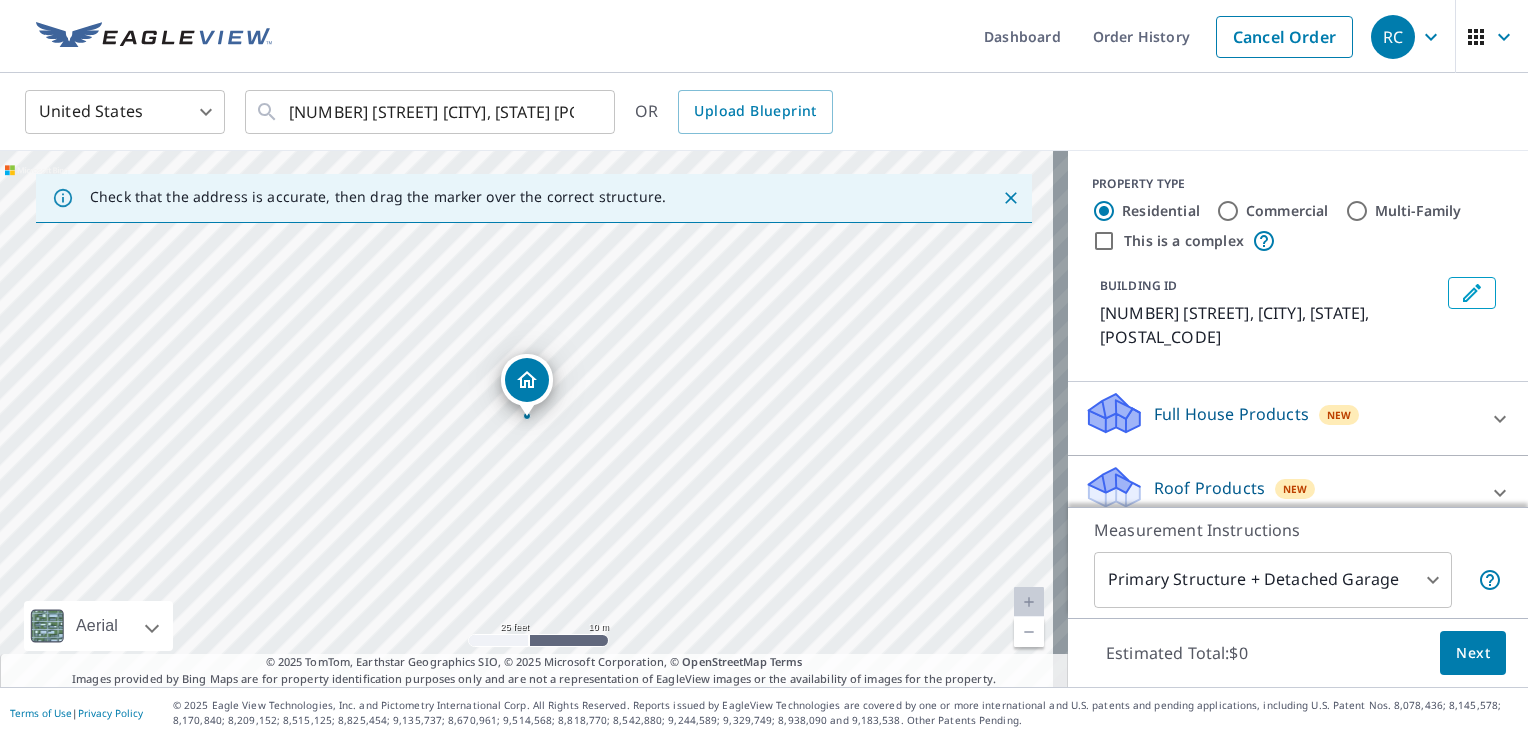 click on "Roof Products New" at bounding box center (1280, 492) 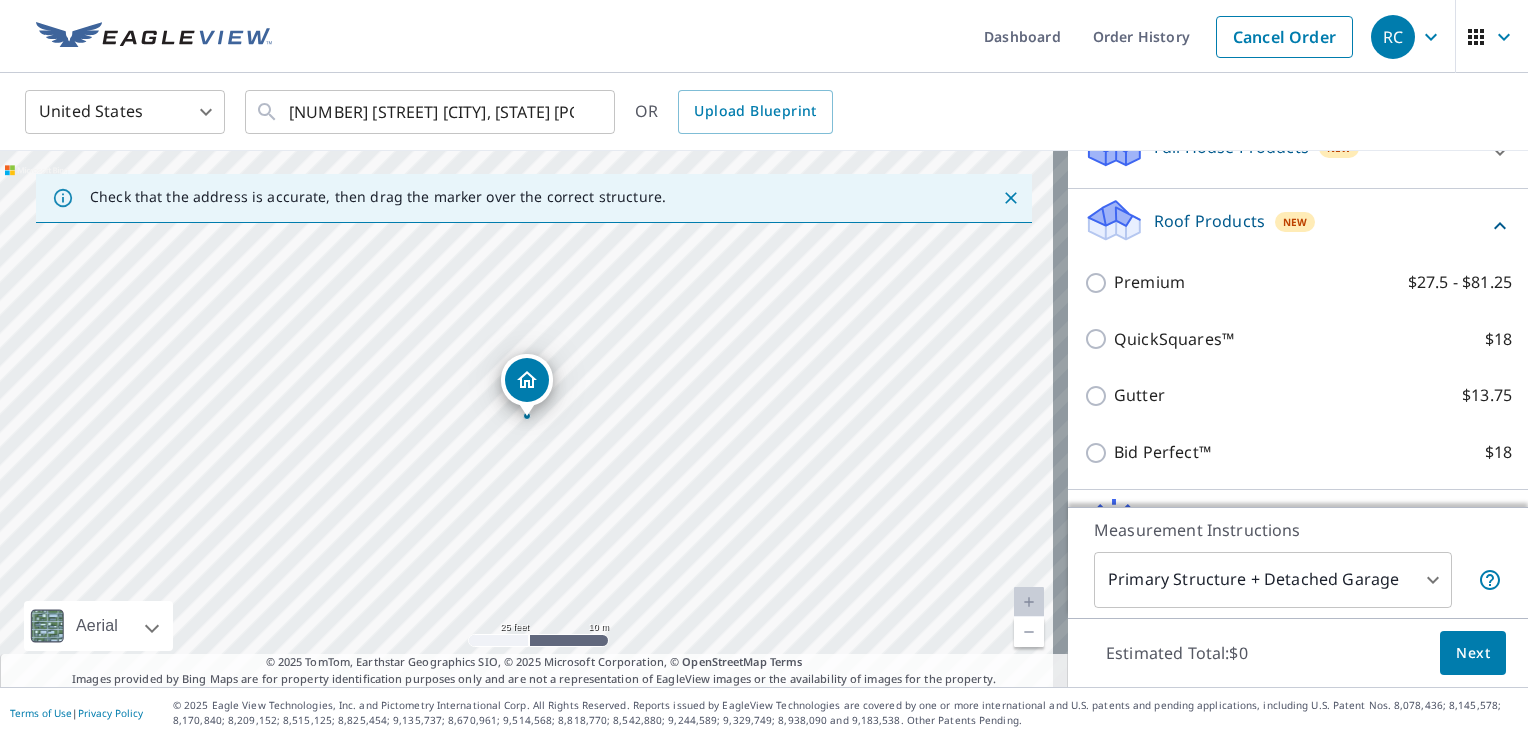 scroll, scrollTop: 268, scrollLeft: 0, axis: vertical 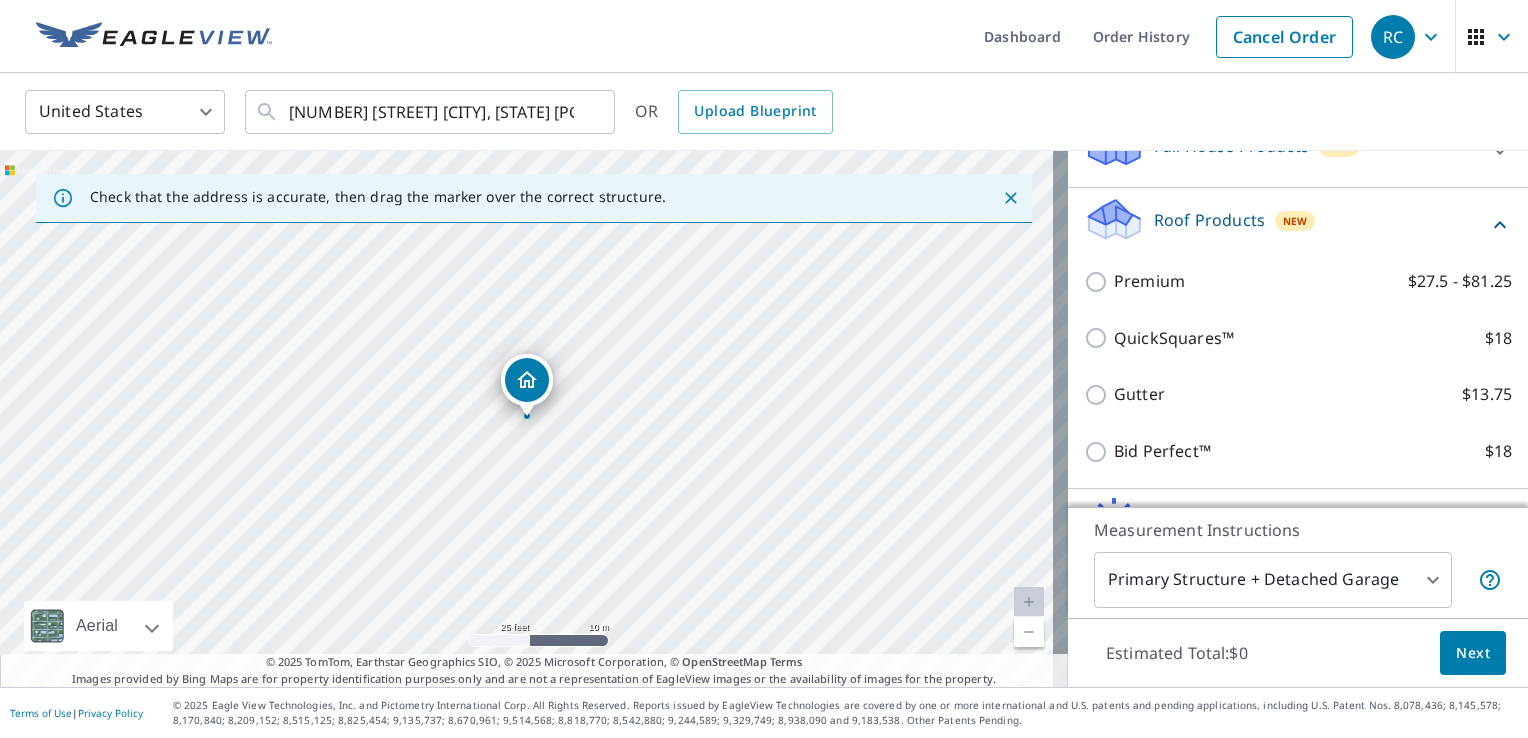 click on "QuickSquares™ $18" at bounding box center (1313, 338) 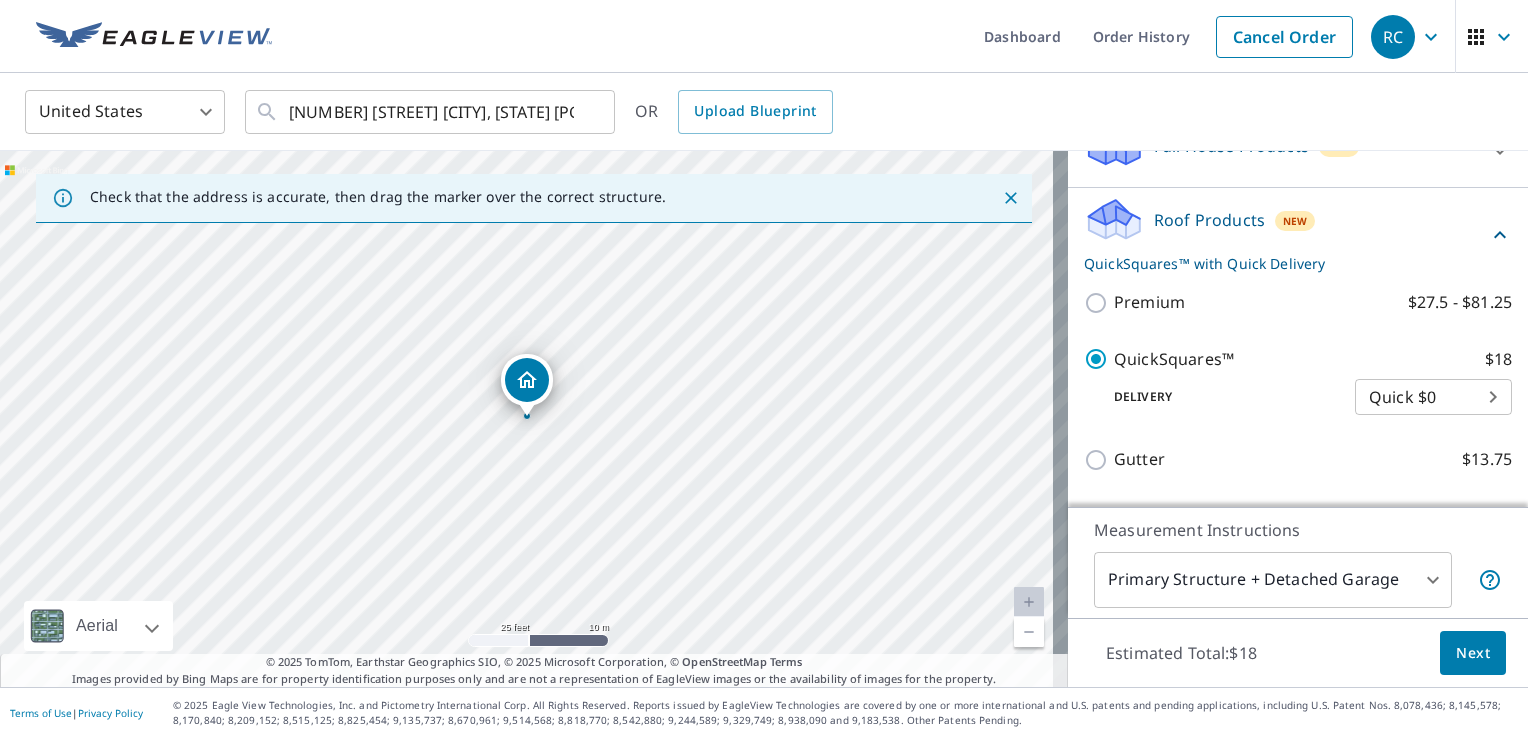 click on "Next" at bounding box center [1473, 653] 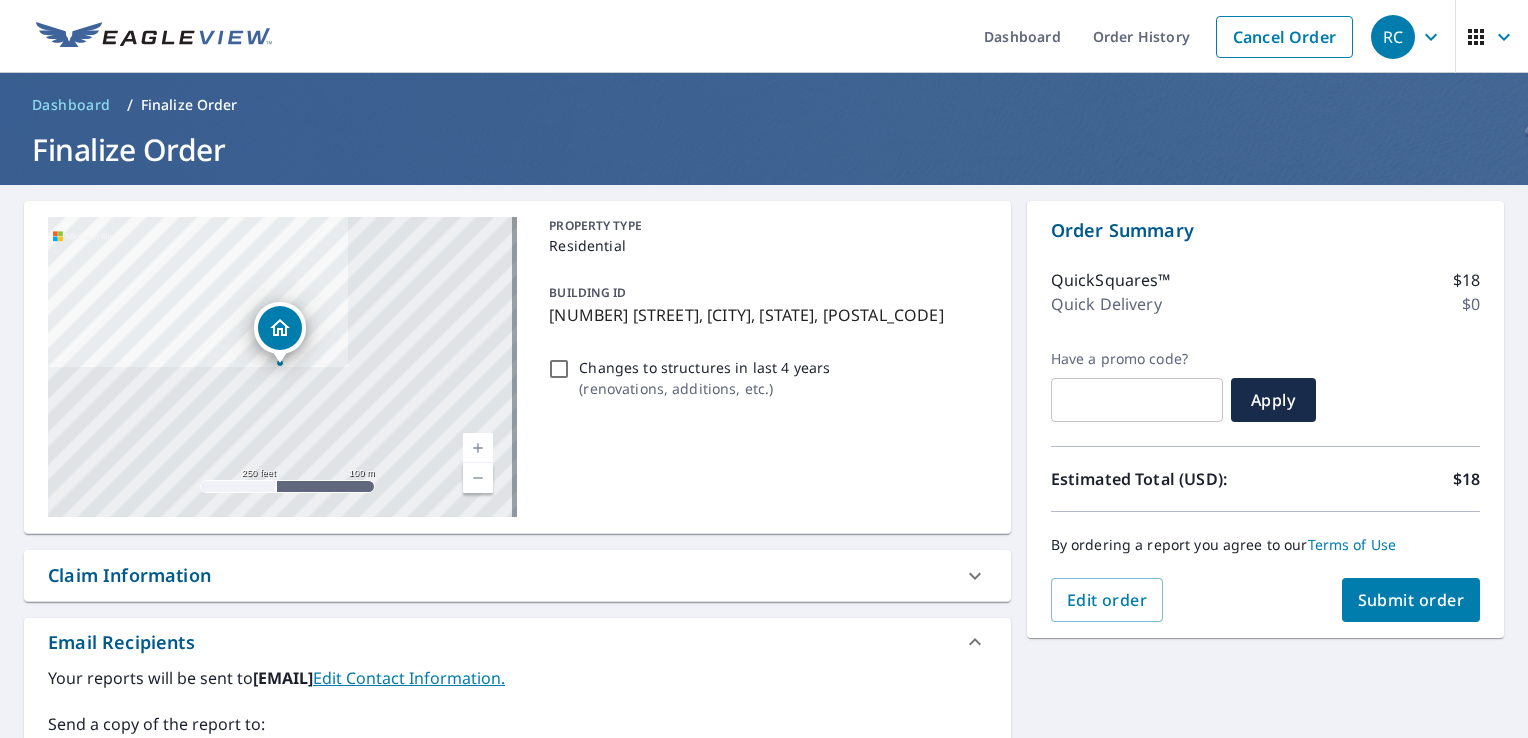 click on "Submit order" at bounding box center [1411, 600] 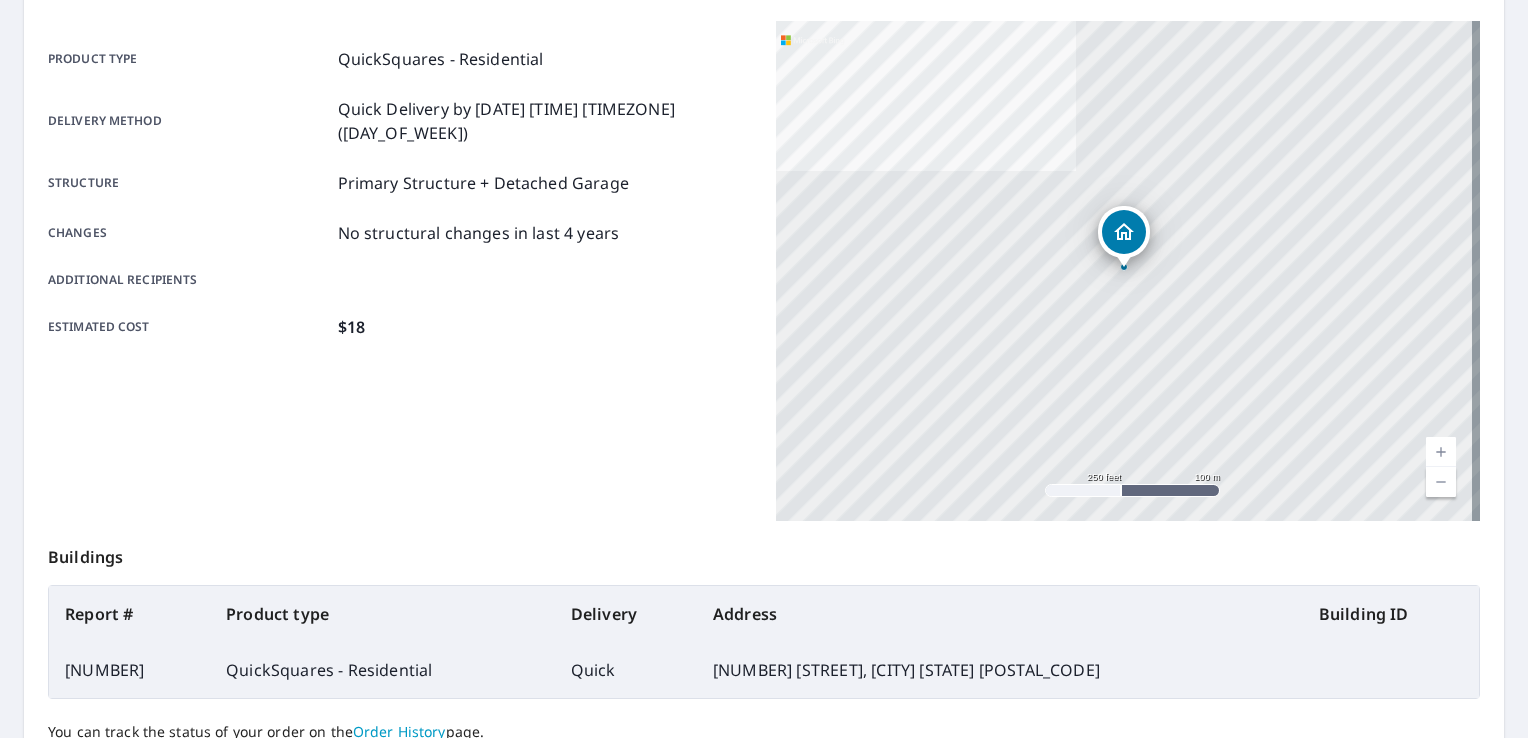 scroll, scrollTop: 0, scrollLeft: 0, axis: both 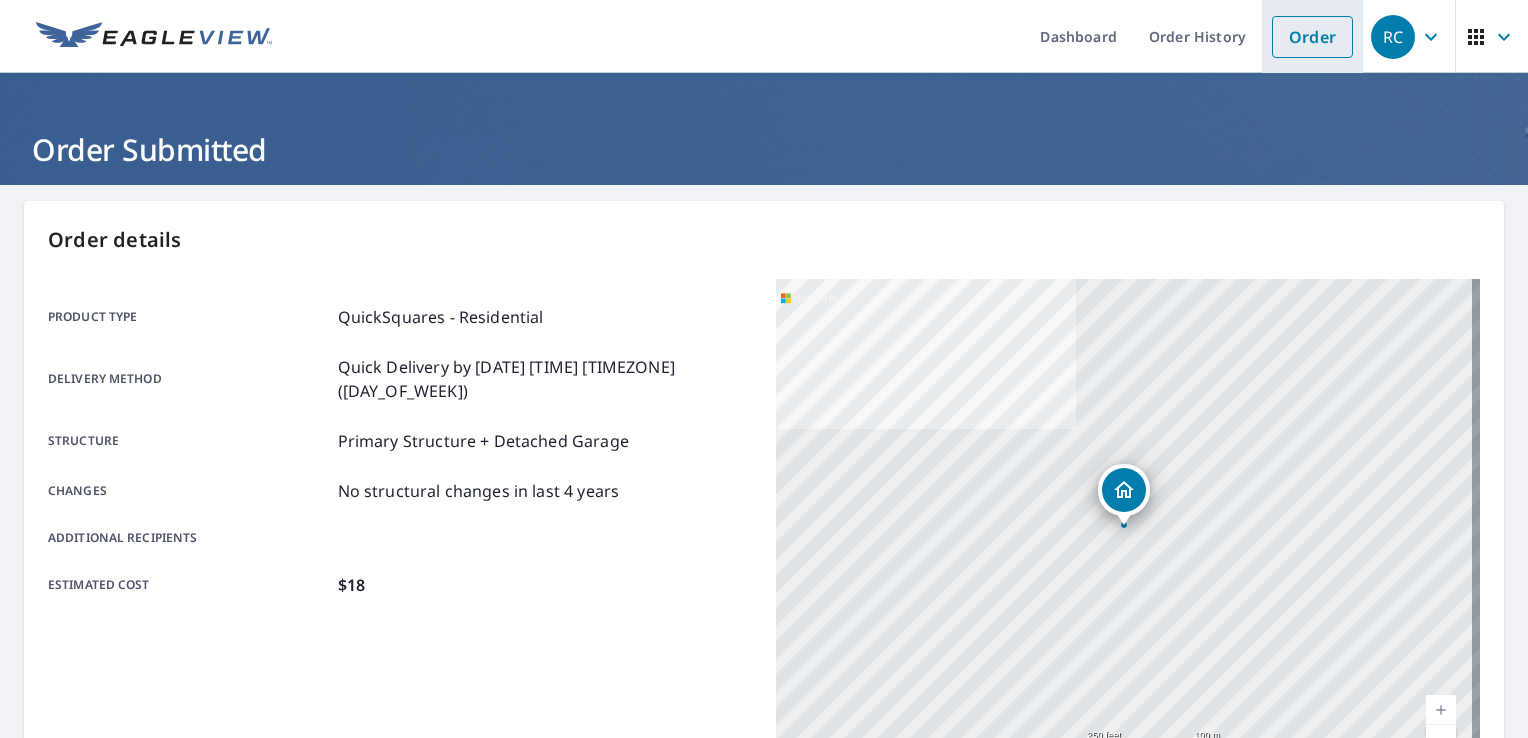 click on "Order" at bounding box center (1312, 37) 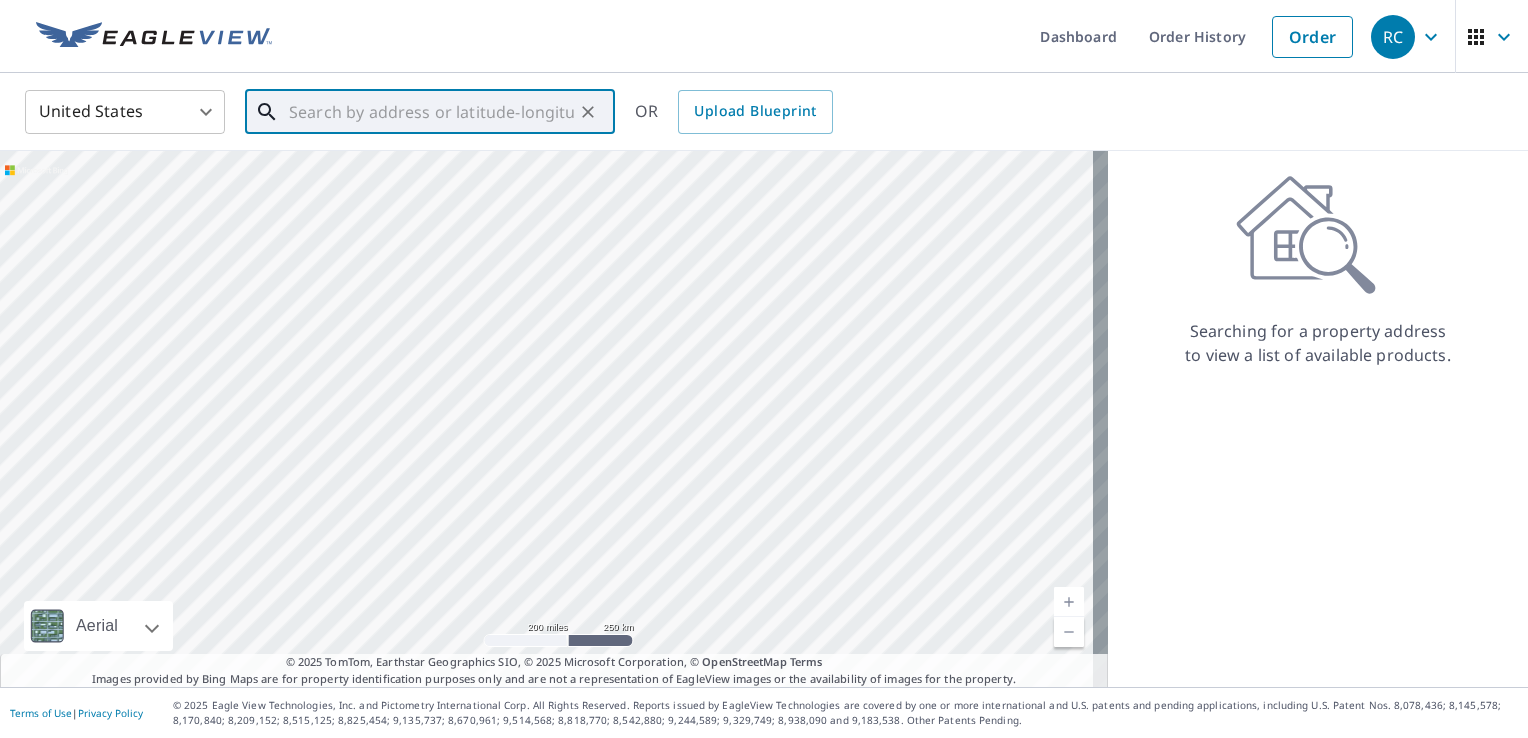 click at bounding box center (431, 112) 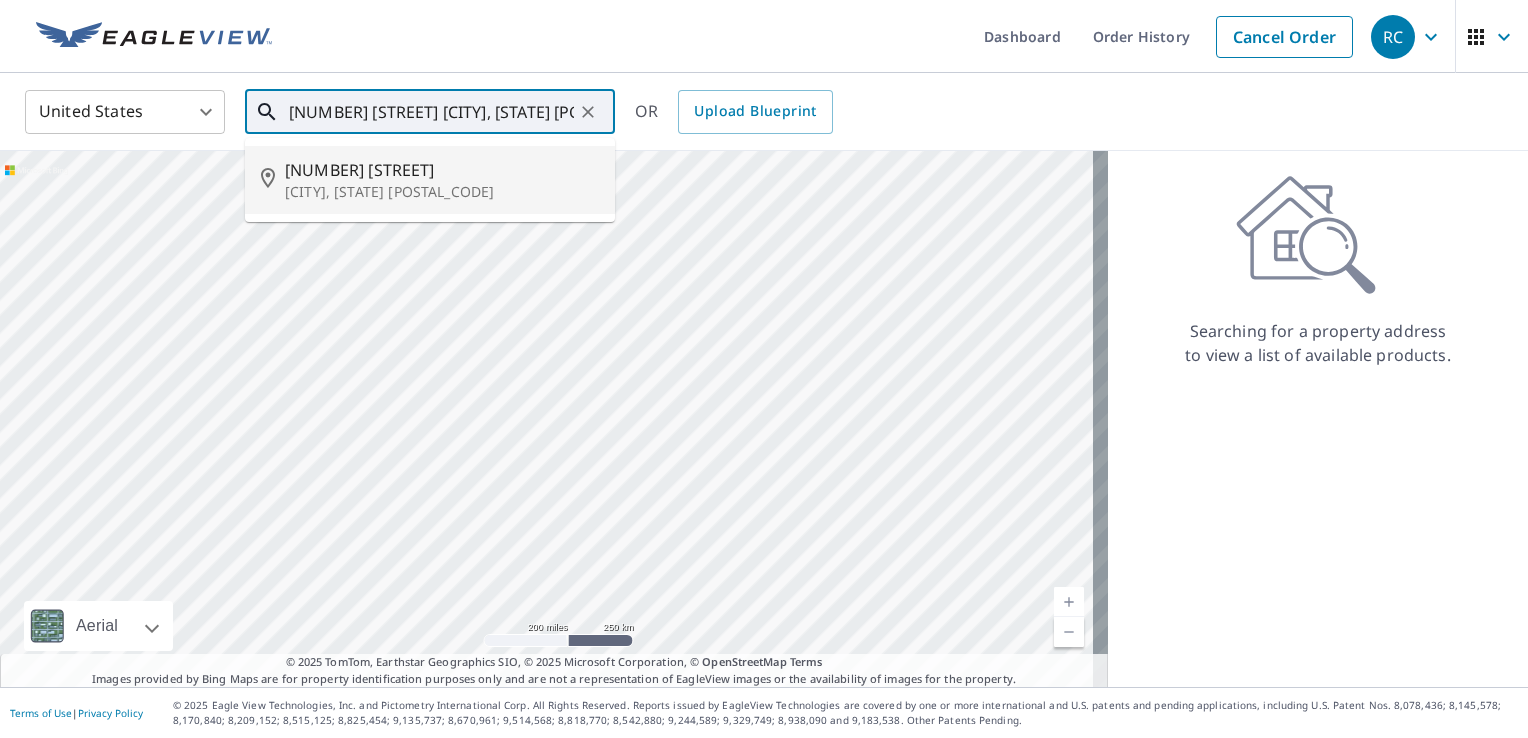 click on "[NUMBER] [STREET]" at bounding box center (442, 170) 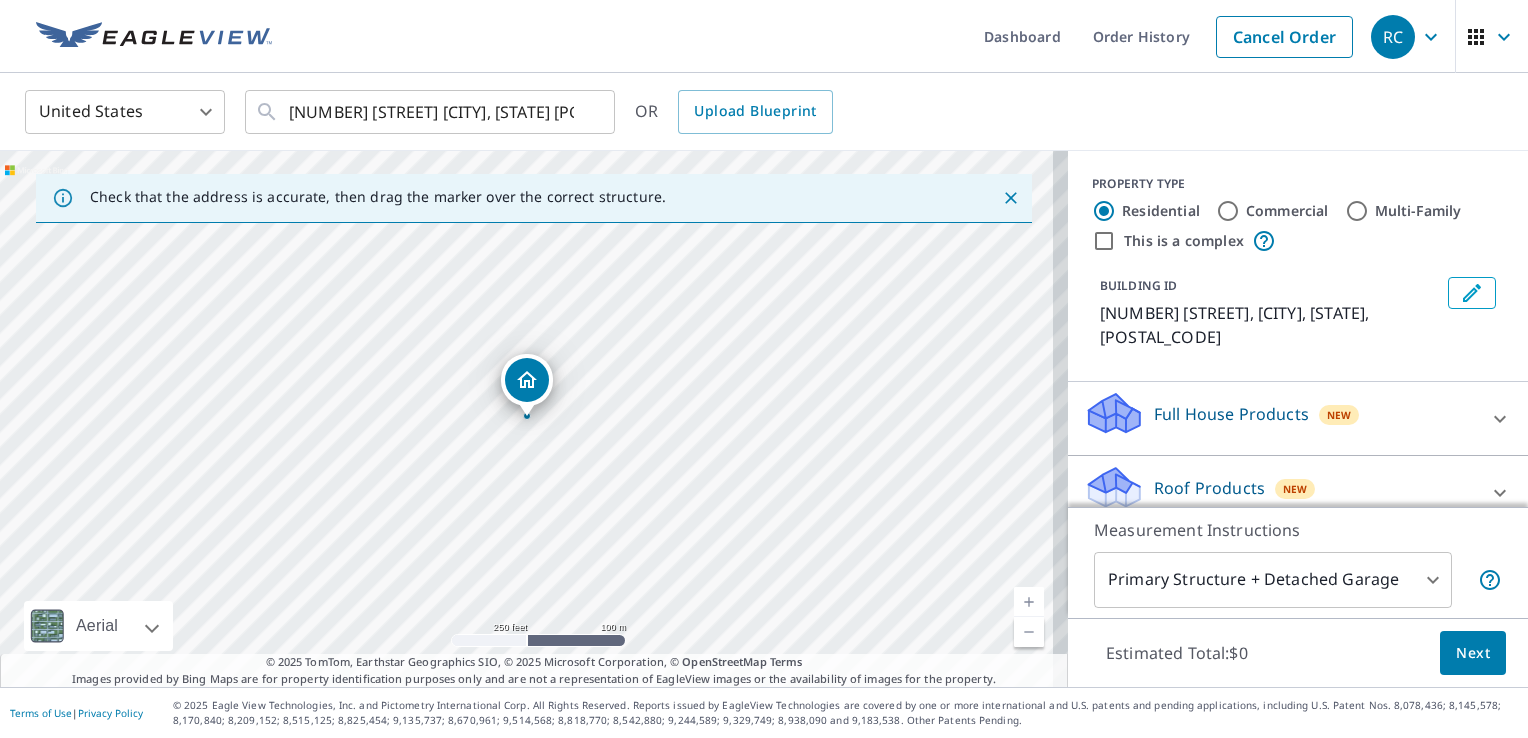 click at bounding box center [1029, 602] 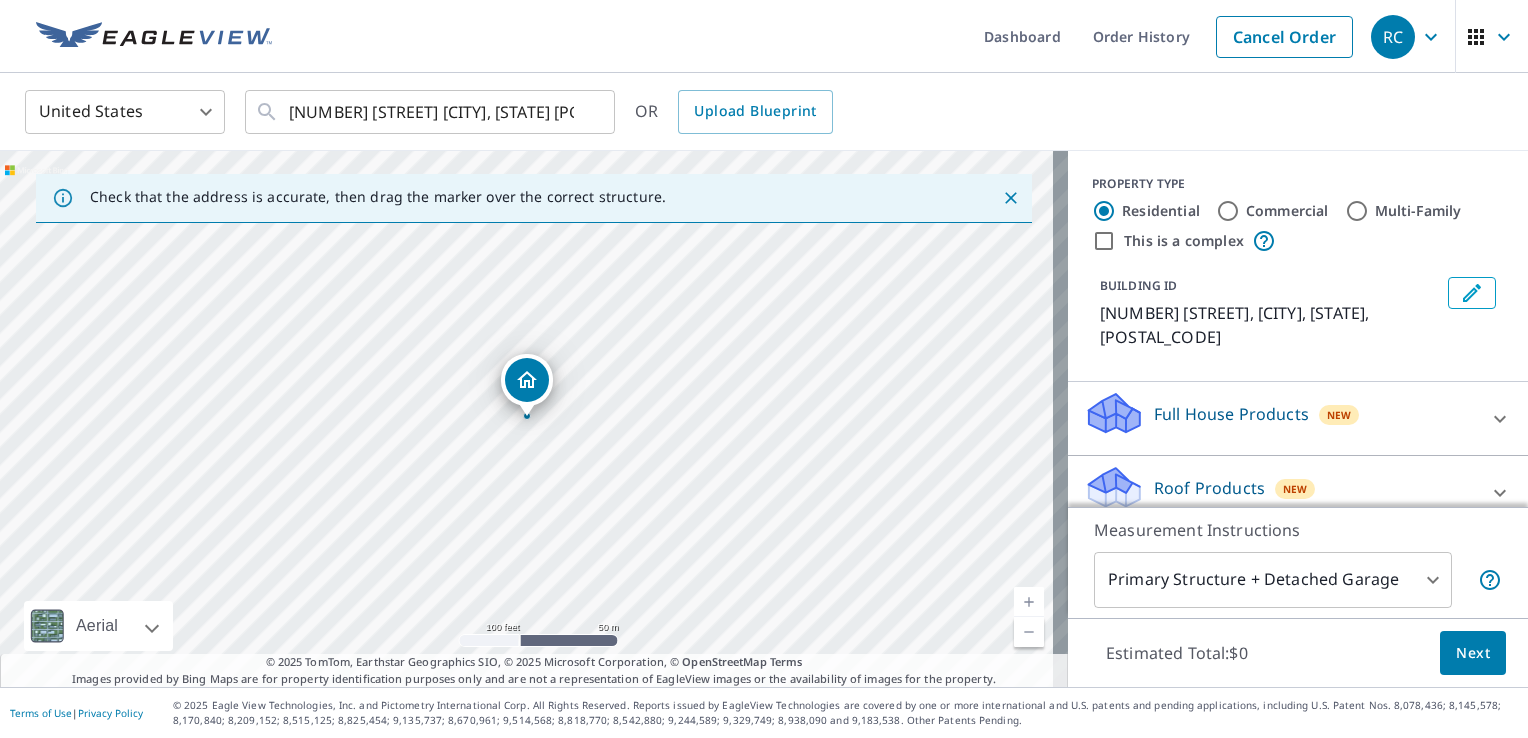 click at bounding box center [1029, 602] 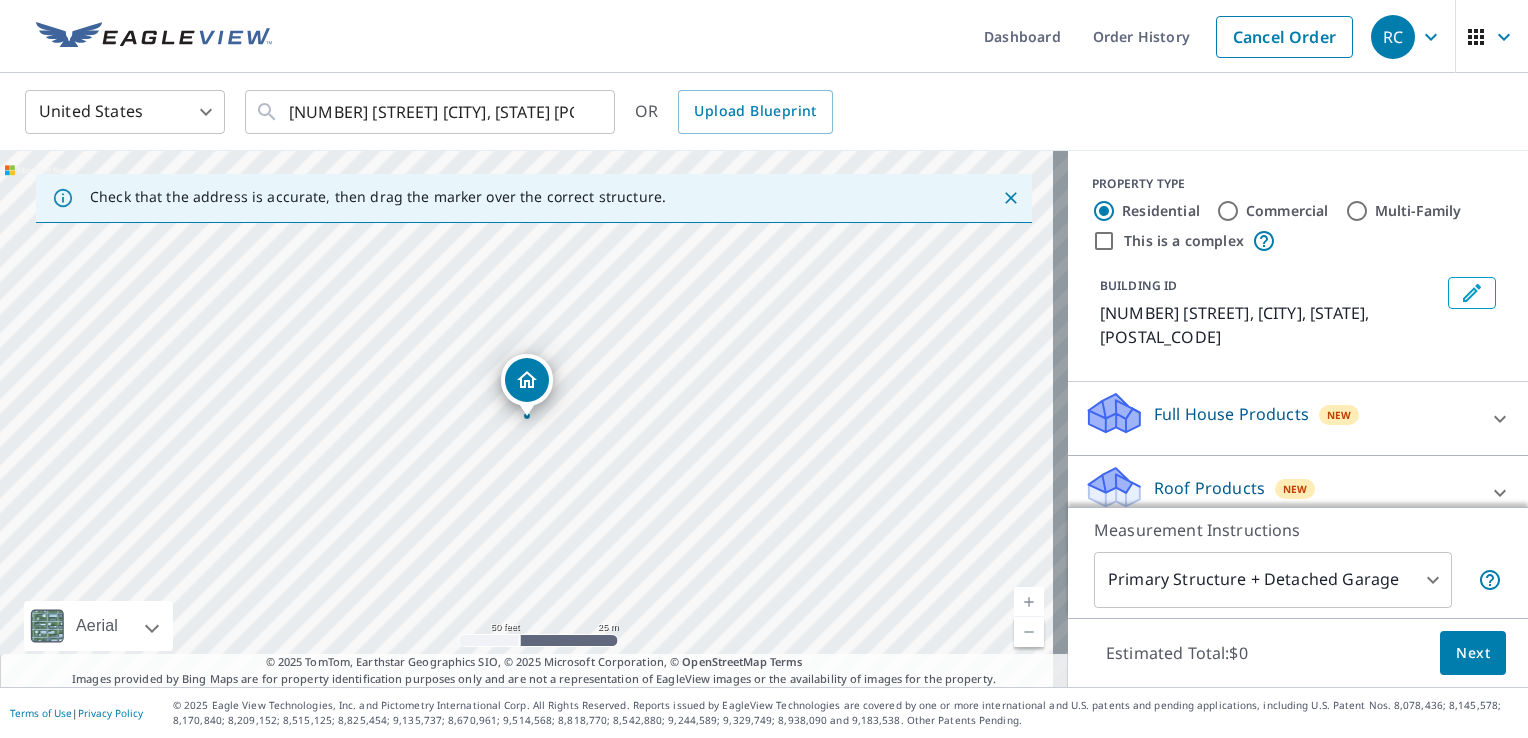 click on "Roof Products New" at bounding box center (1280, 492) 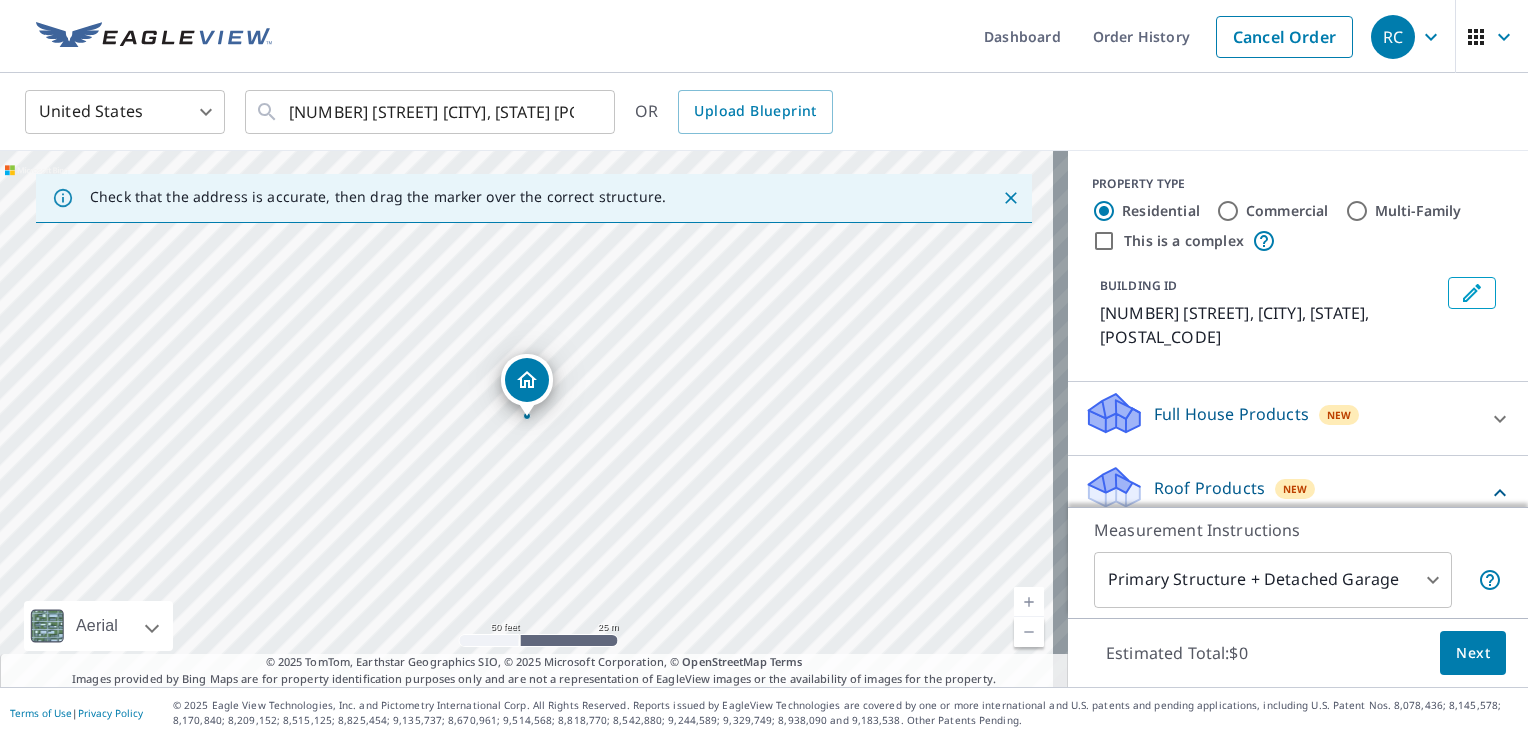 click on "New" at bounding box center (1295, 488) 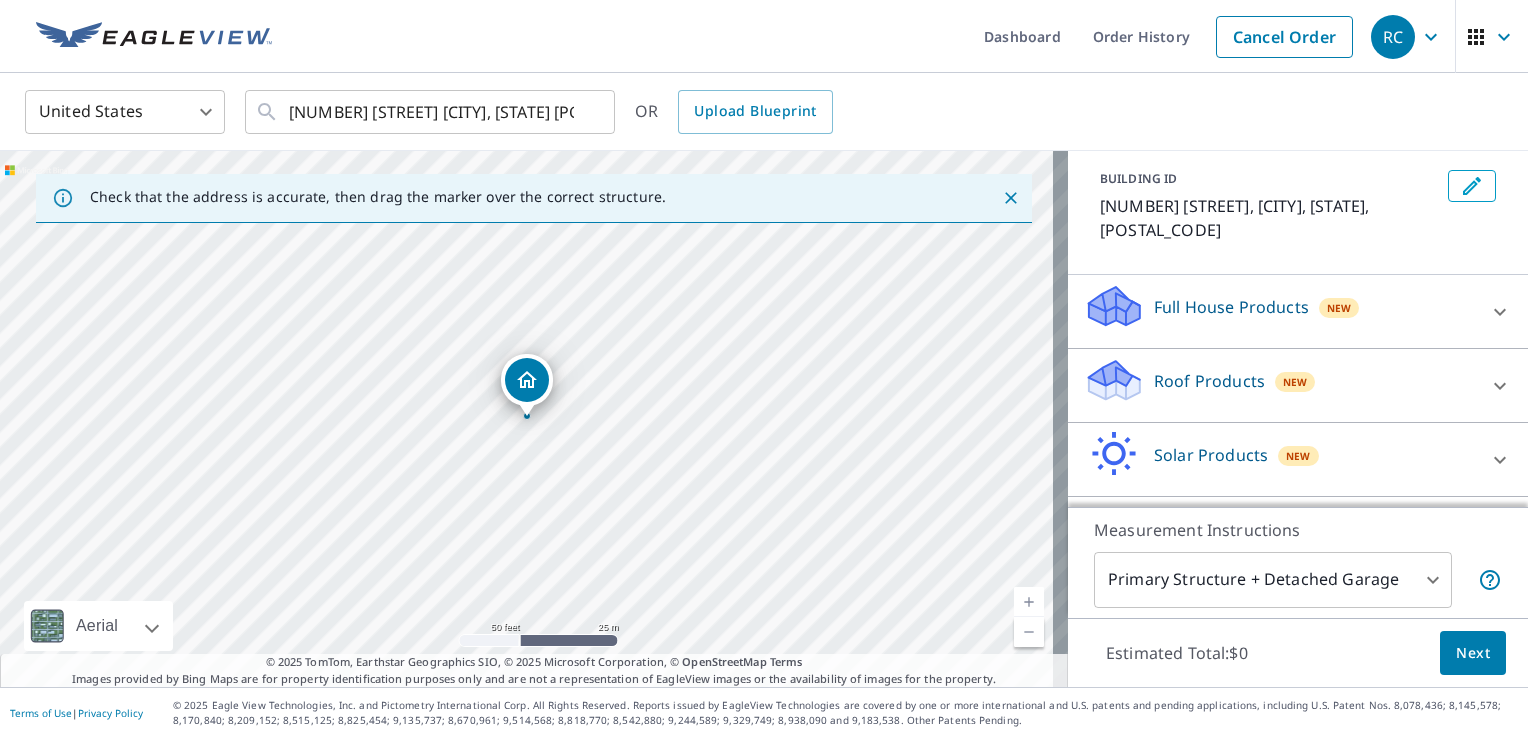 scroll, scrollTop: 145, scrollLeft: 0, axis: vertical 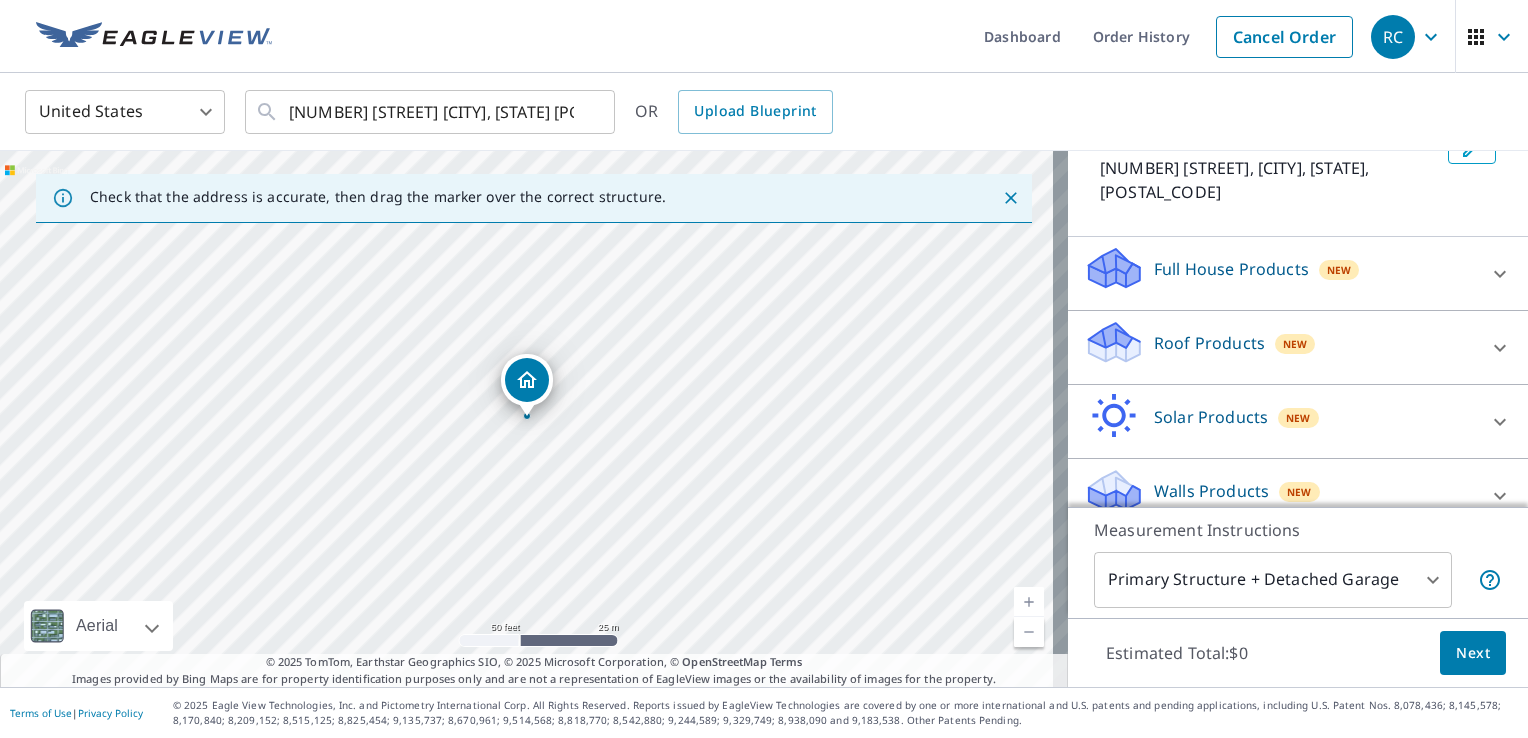 click on "New" at bounding box center (1295, 343) 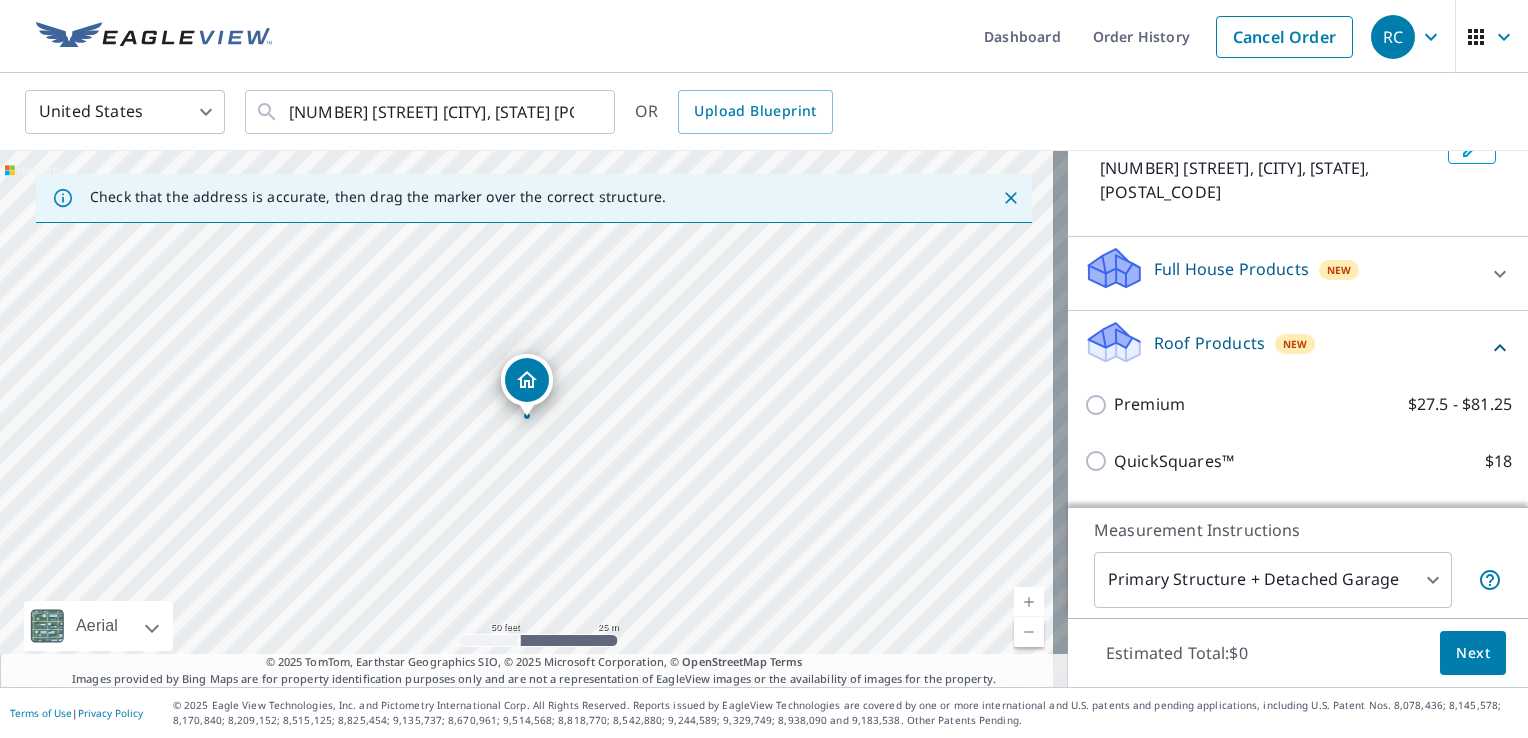 click on "QuickSquares™ $18" at bounding box center (1313, 461) 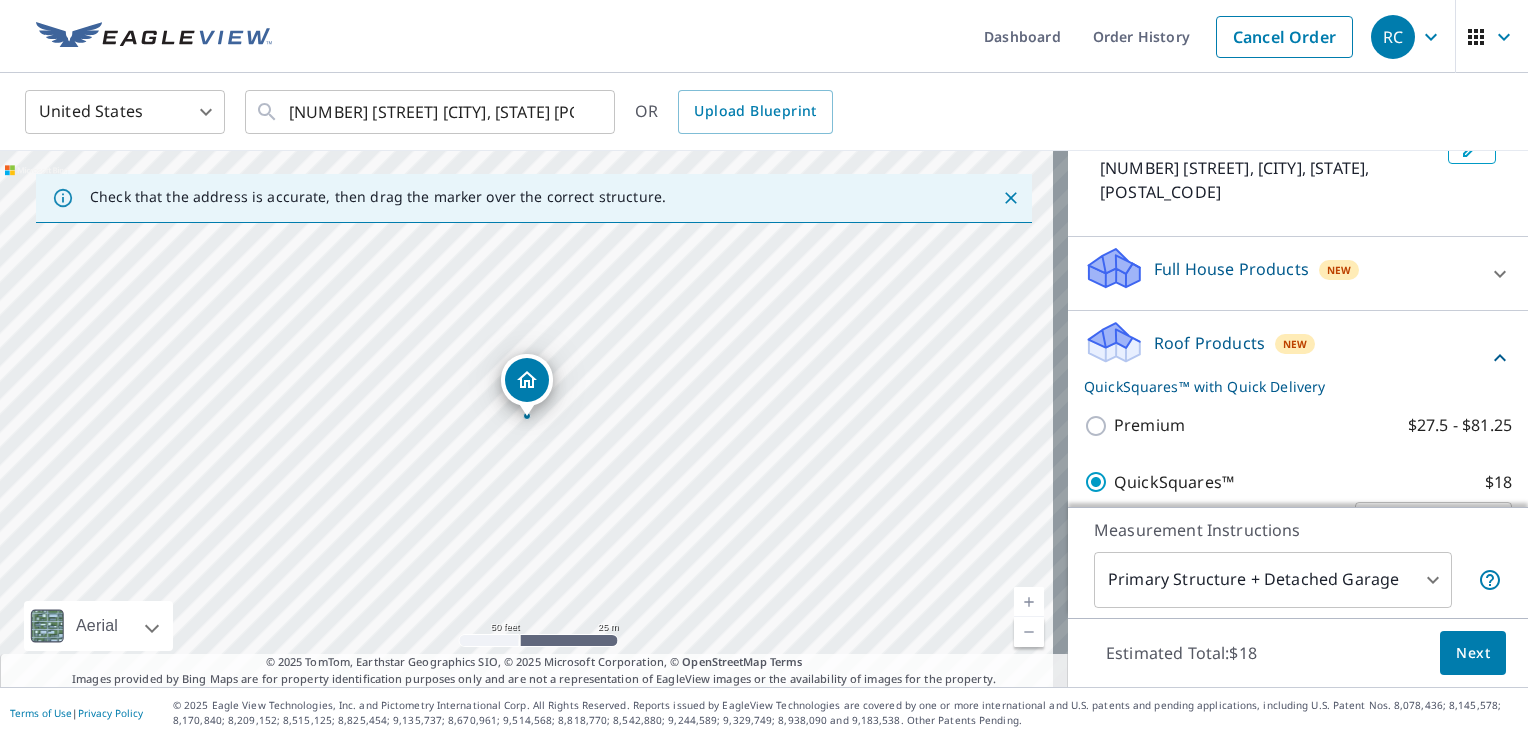click on "Next" at bounding box center [1473, 653] 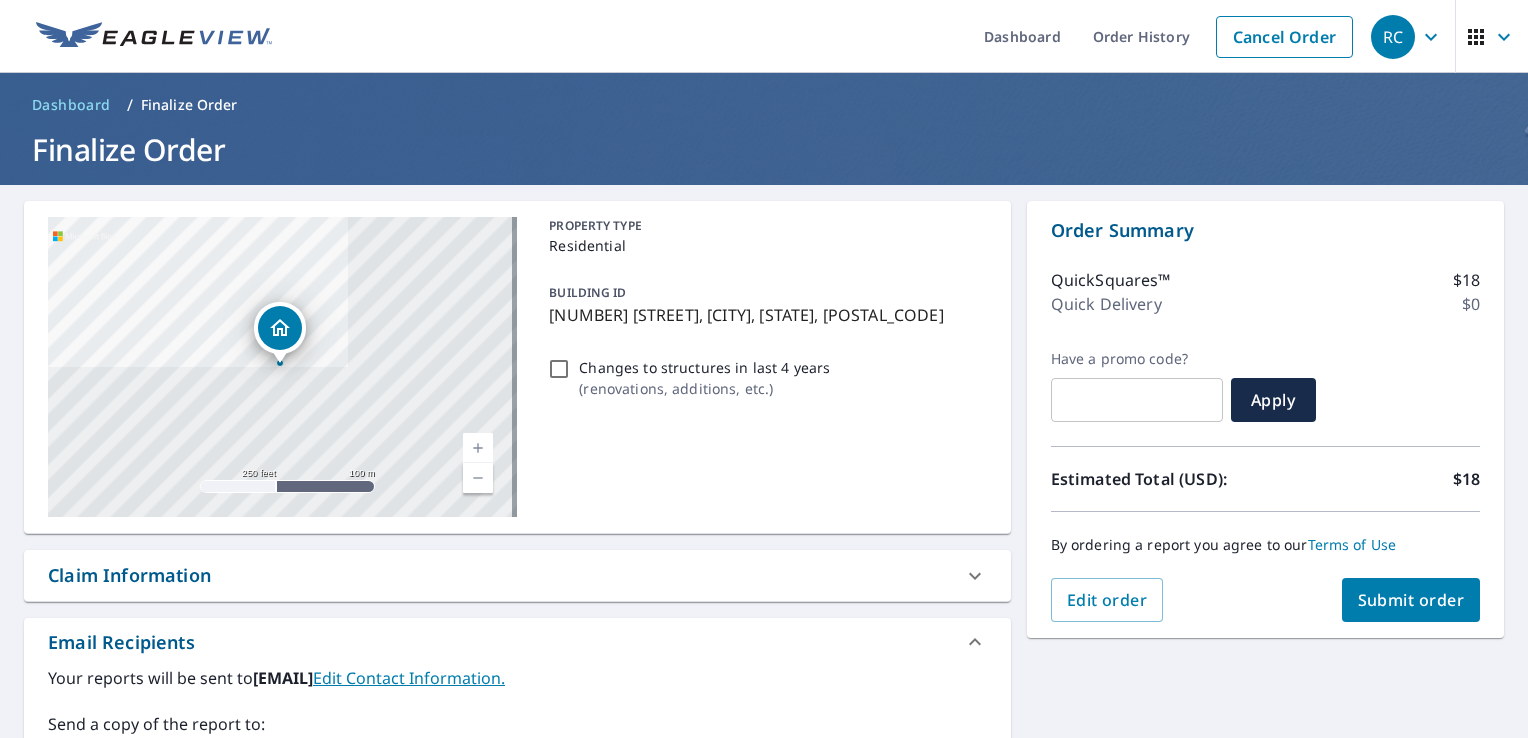 click on "Submit order" at bounding box center [1411, 600] 